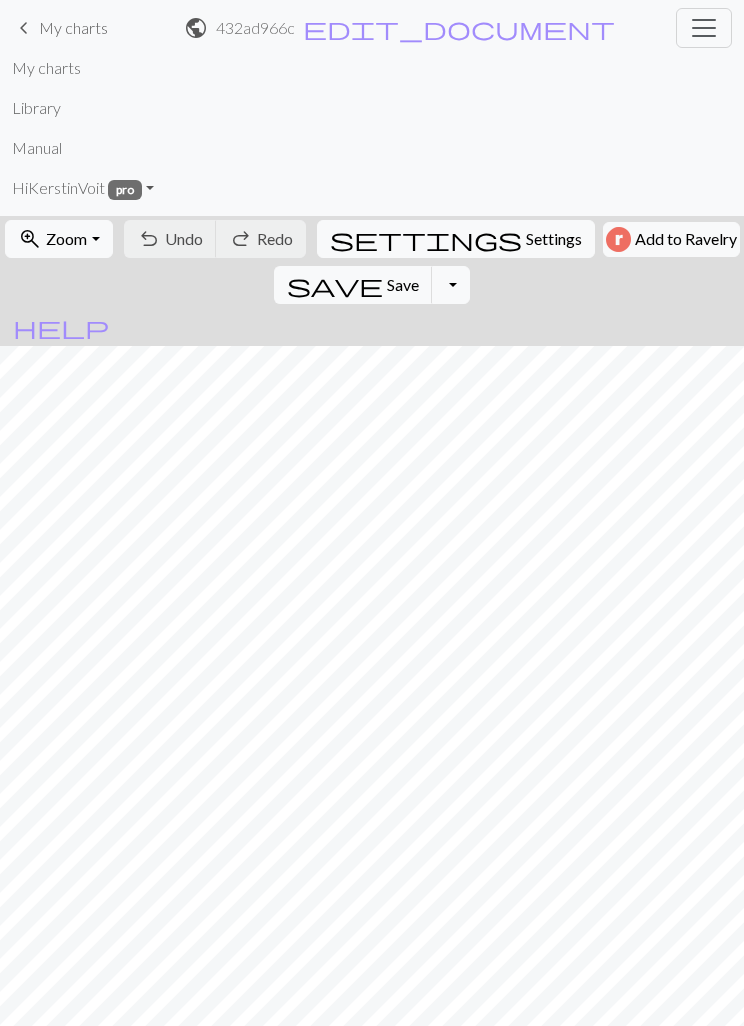 scroll, scrollTop: 0, scrollLeft: 0, axis: both 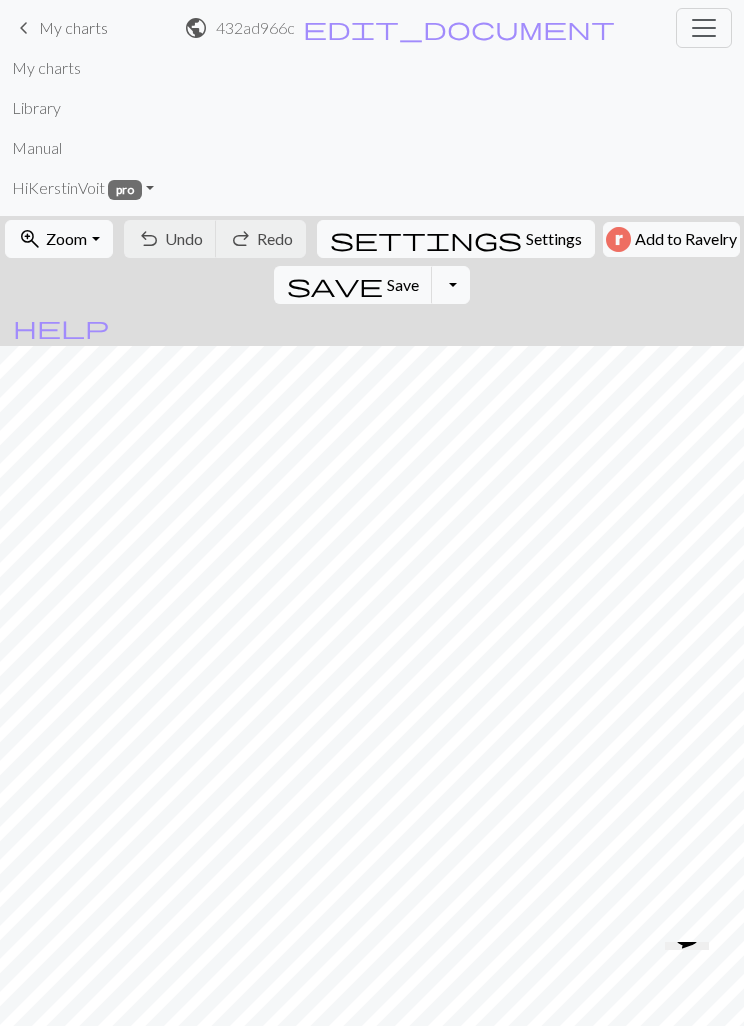 click on "Settings" at bounding box center (554, 239) 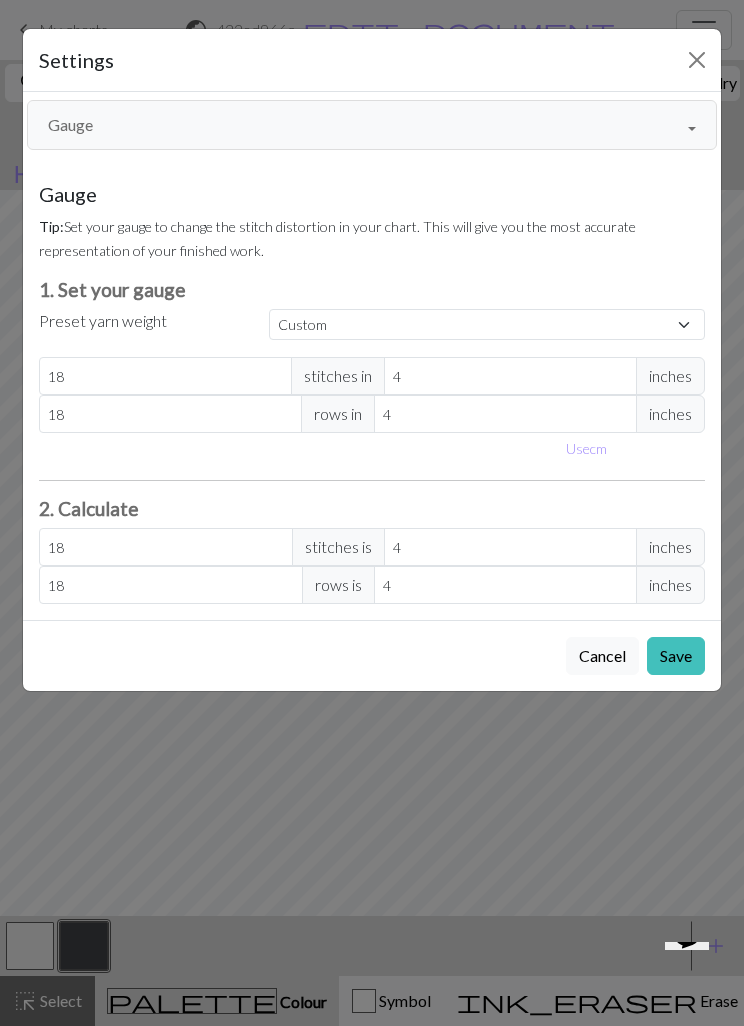 click on "Gauge" at bounding box center [372, 125] 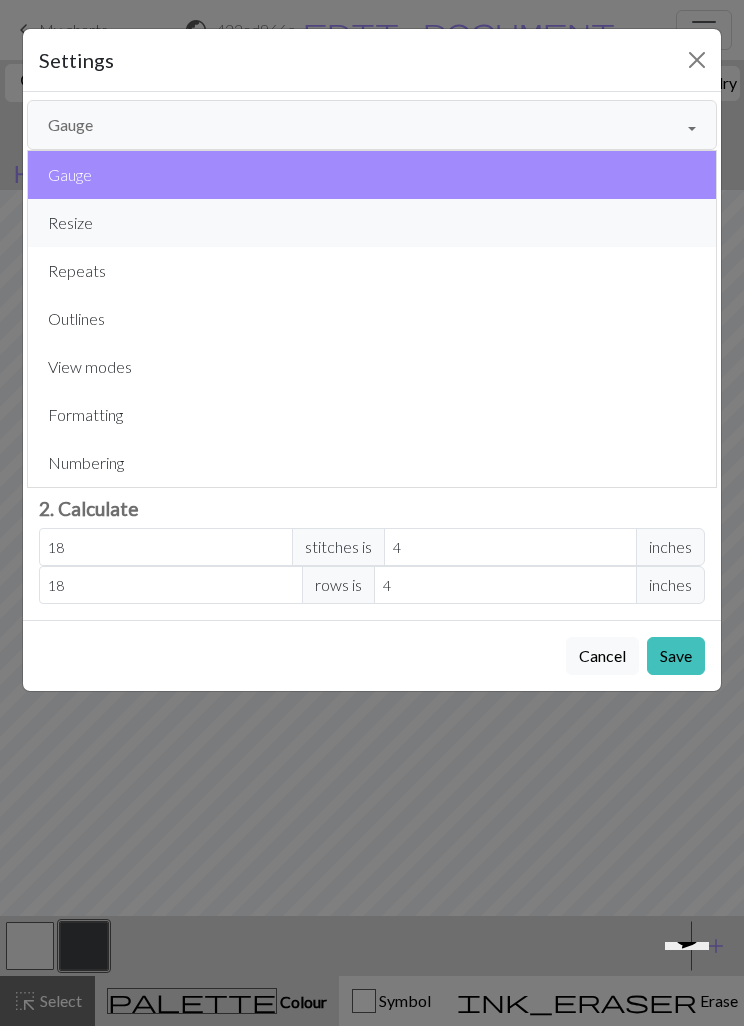 click on "Resize" at bounding box center [372, 223] 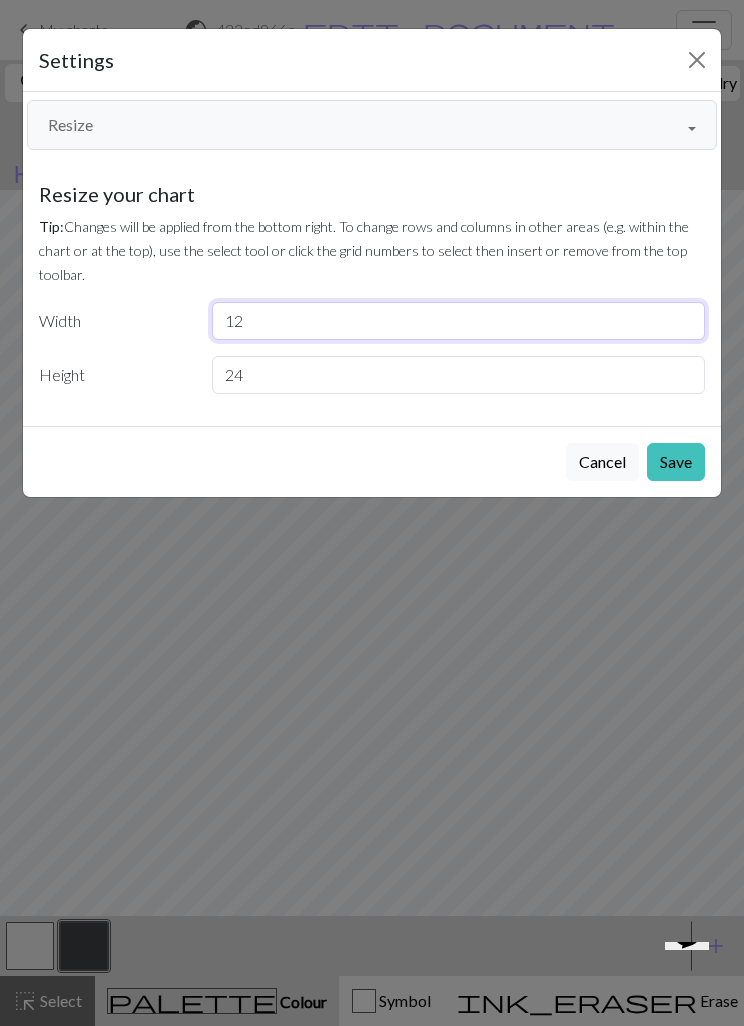 click on "12" at bounding box center (459, 321) 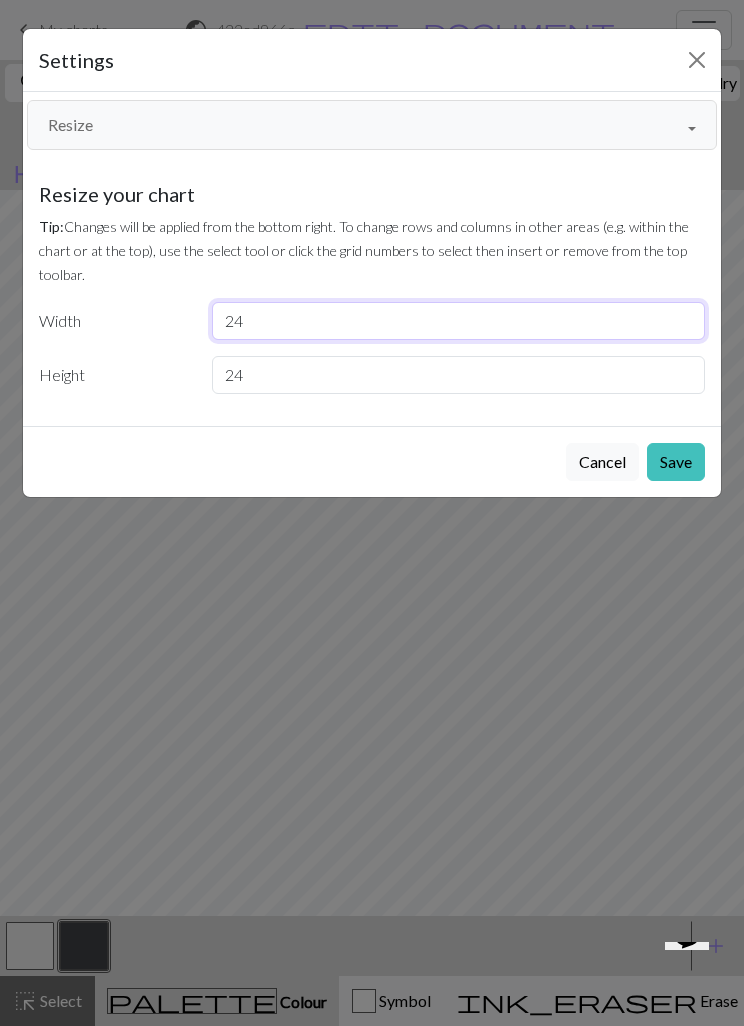 type on "24" 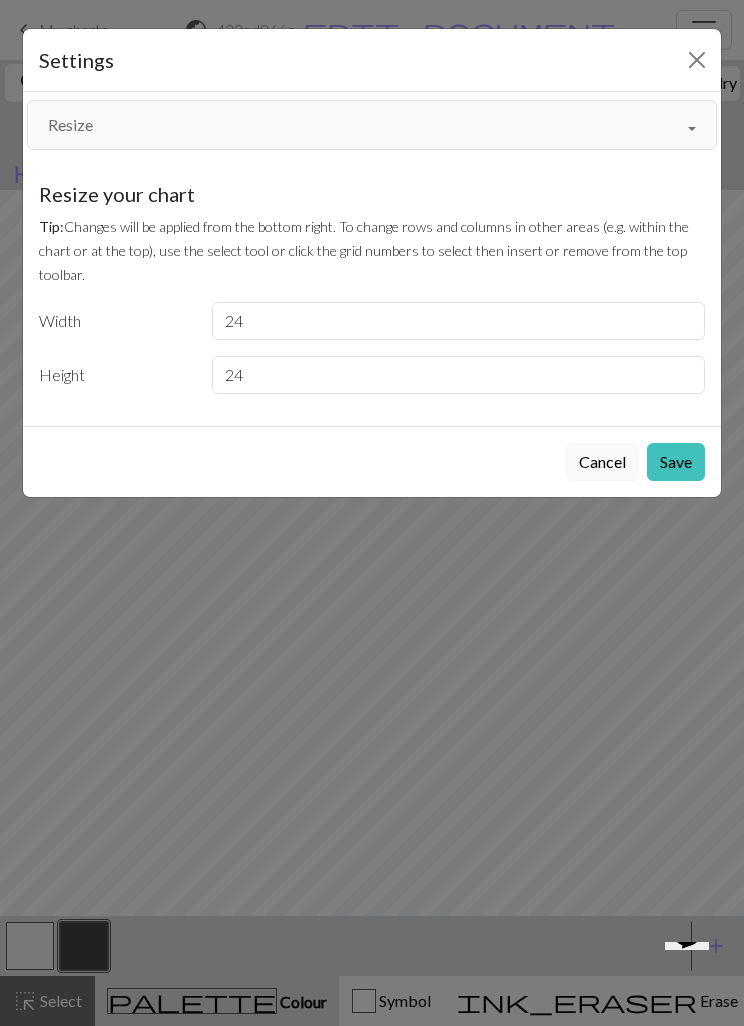 click on "Save" at bounding box center (676, 462) 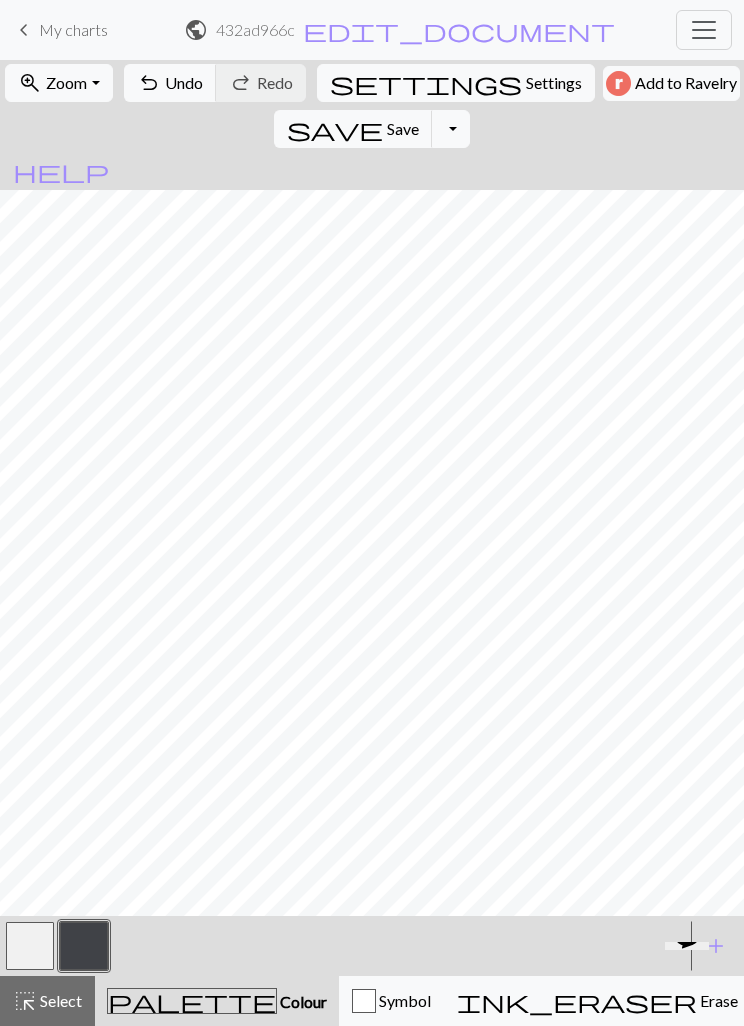 click on "undo Undo Undo" at bounding box center [170, 83] 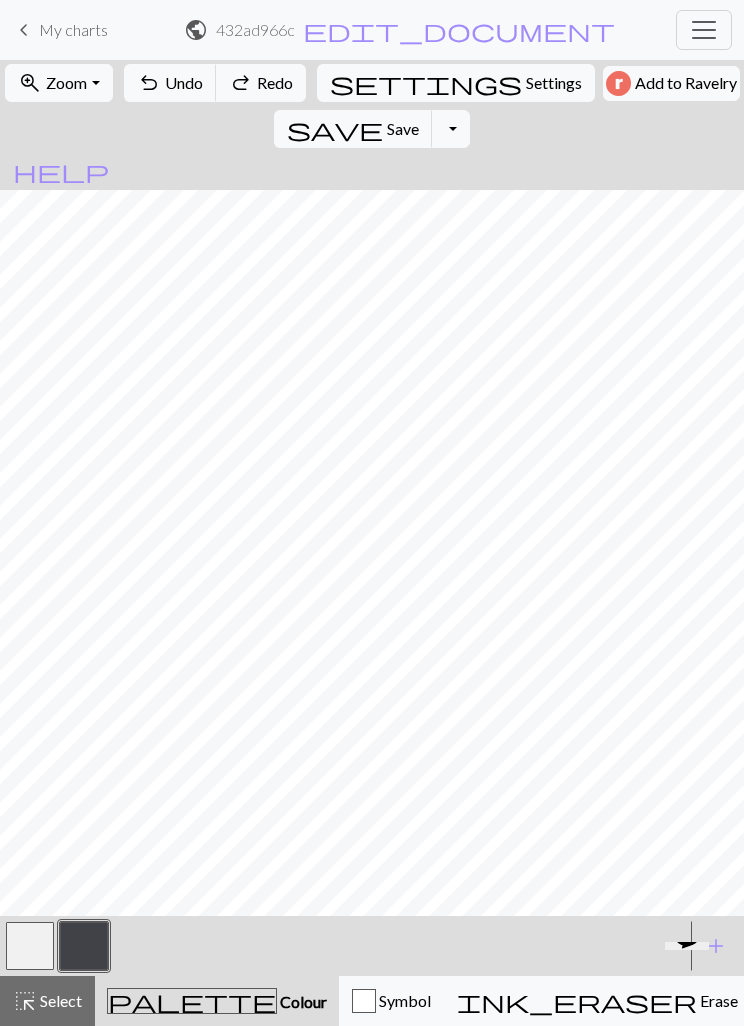 click on "highlight_alt   Select   Select" at bounding box center [47, 1001] 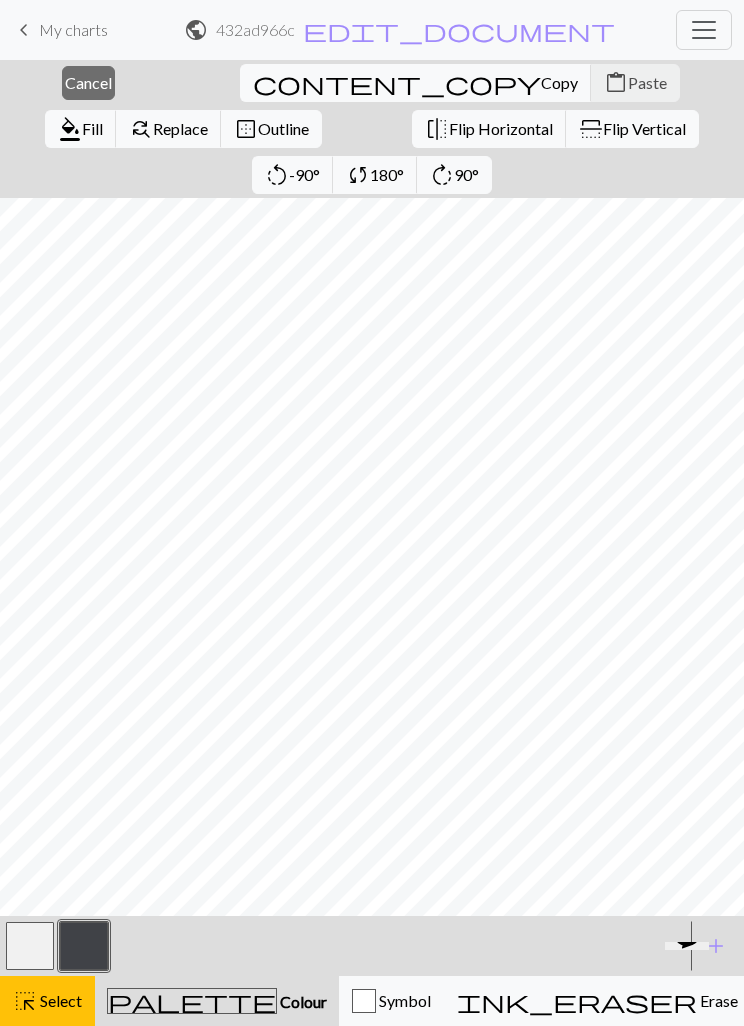 click on "content_copy  Copy content_paste  Paste" at bounding box center [460, 83] 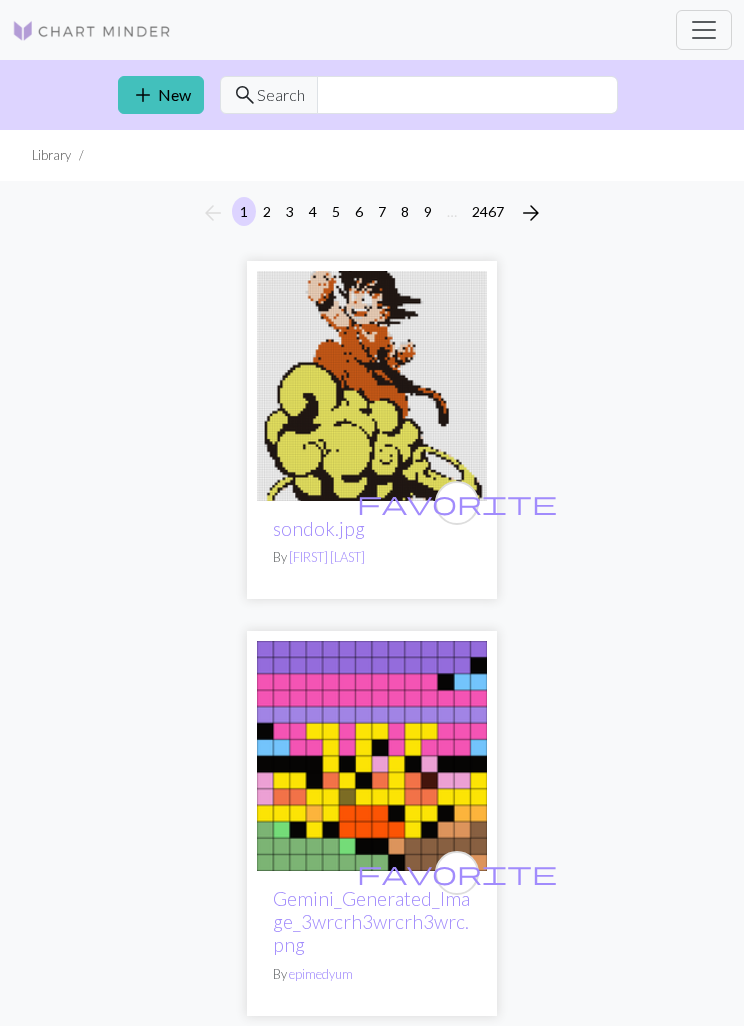 scroll, scrollTop: 0, scrollLeft: 0, axis: both 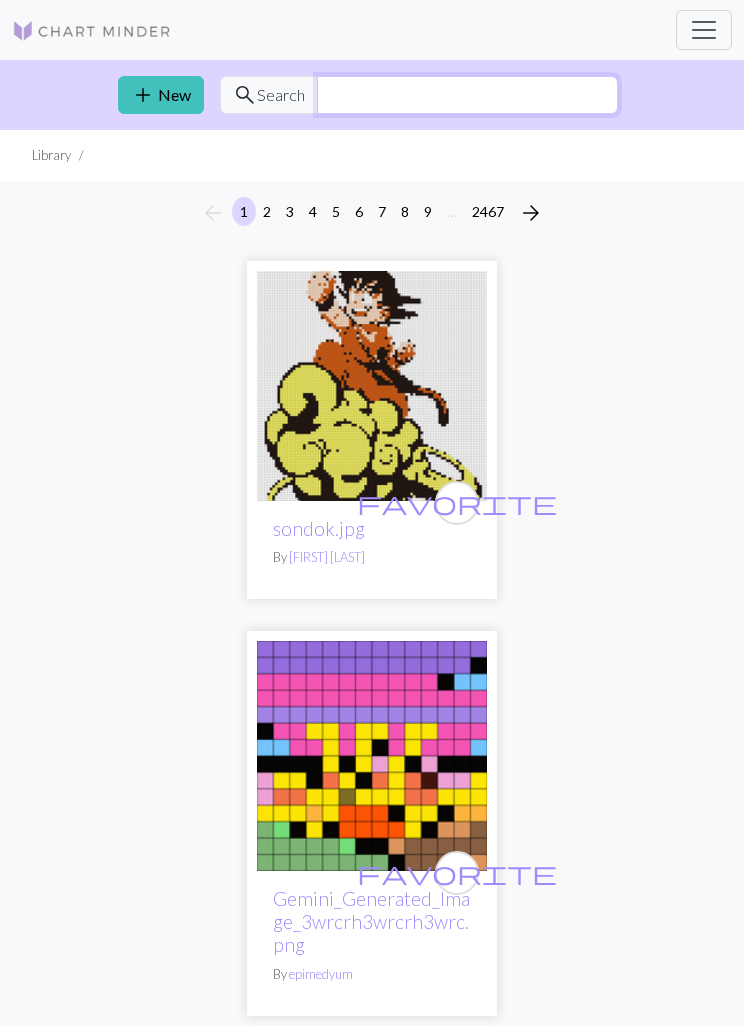 click at bounding box center [467, 95] 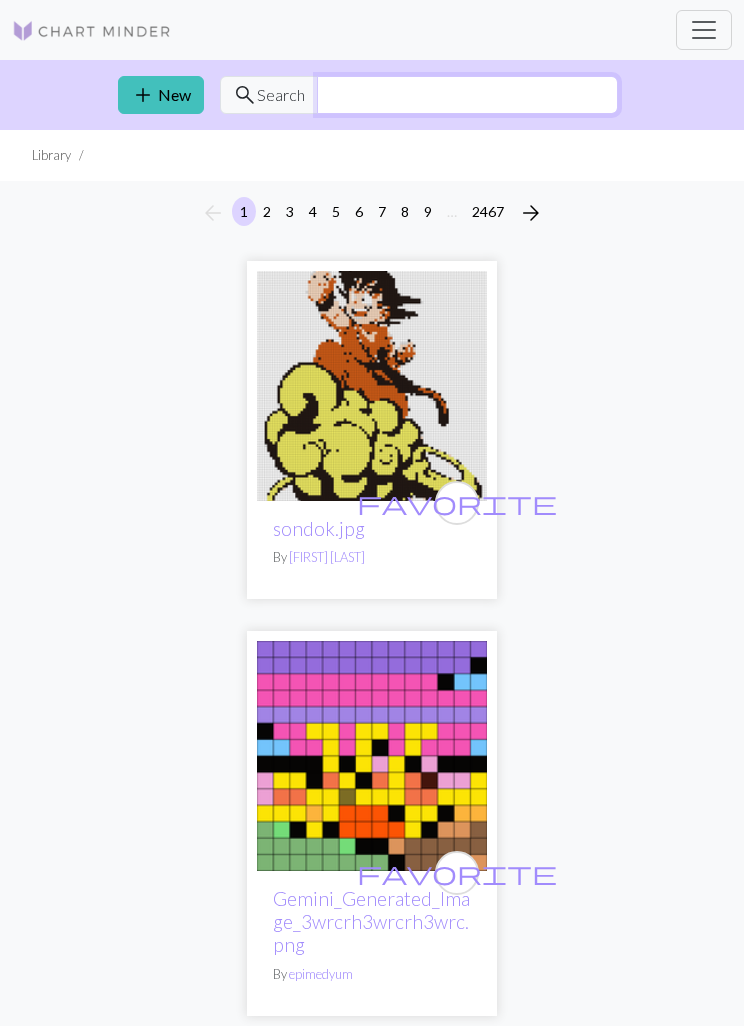 click at bounding box center (467, 95) 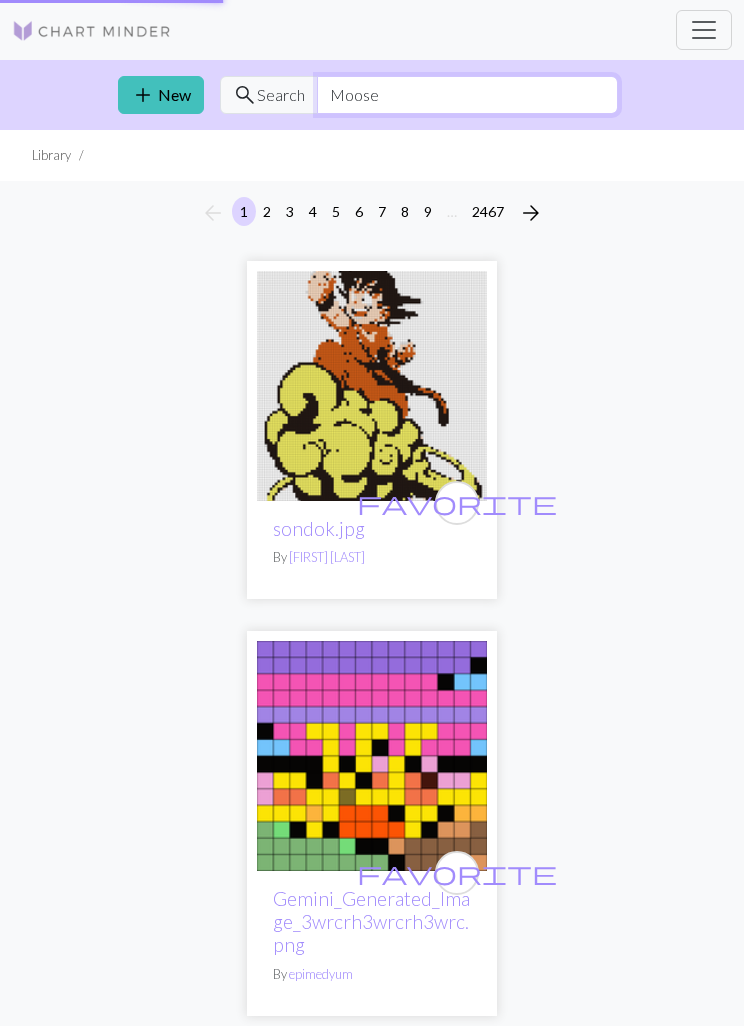 type on "Moose" 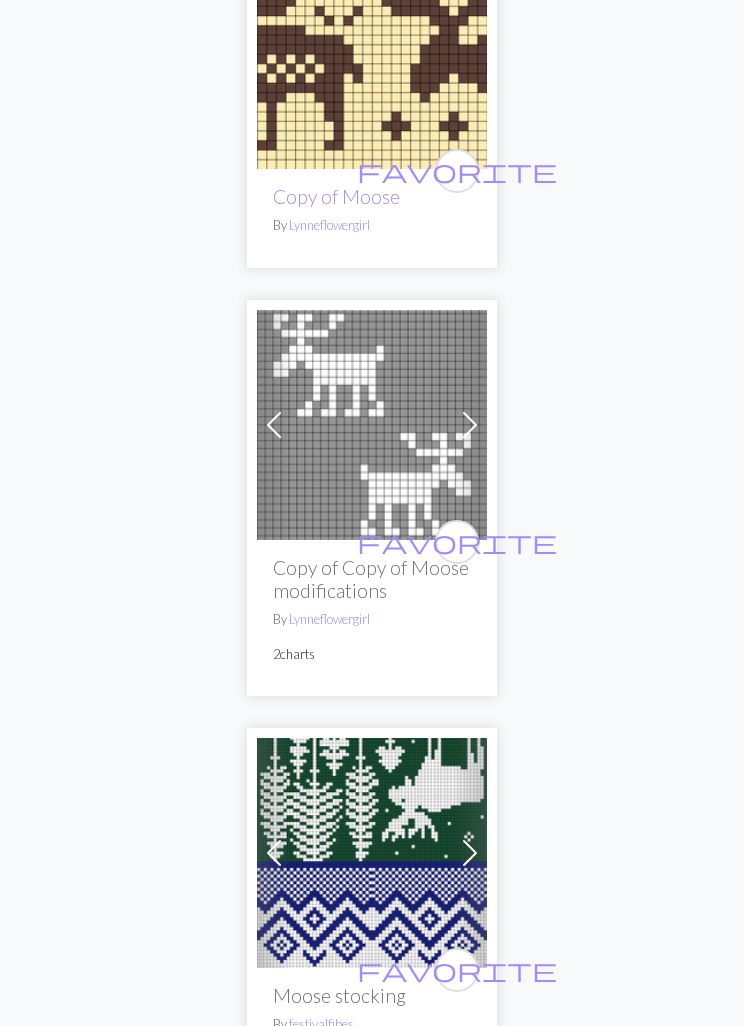 scroll, scrollTop: 7388, scrollLeft: 0, axis: vertical 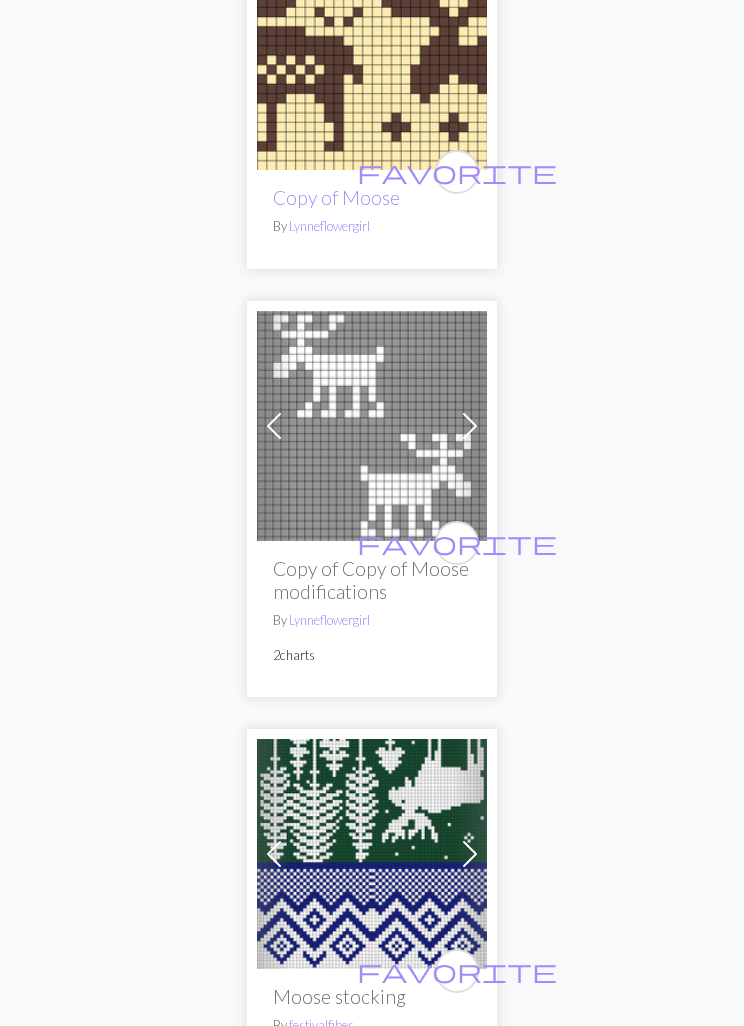 click at bounding box center [470, 426] 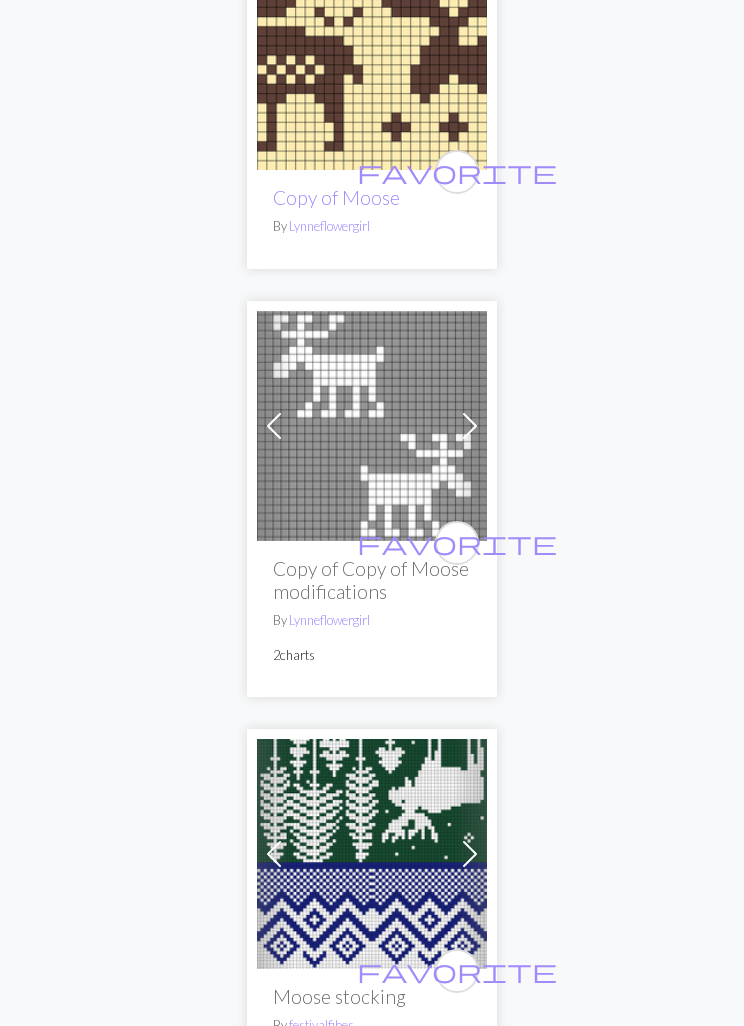 scroll, scrollTop: 7389, scrollLeft: 0, axis: vertical 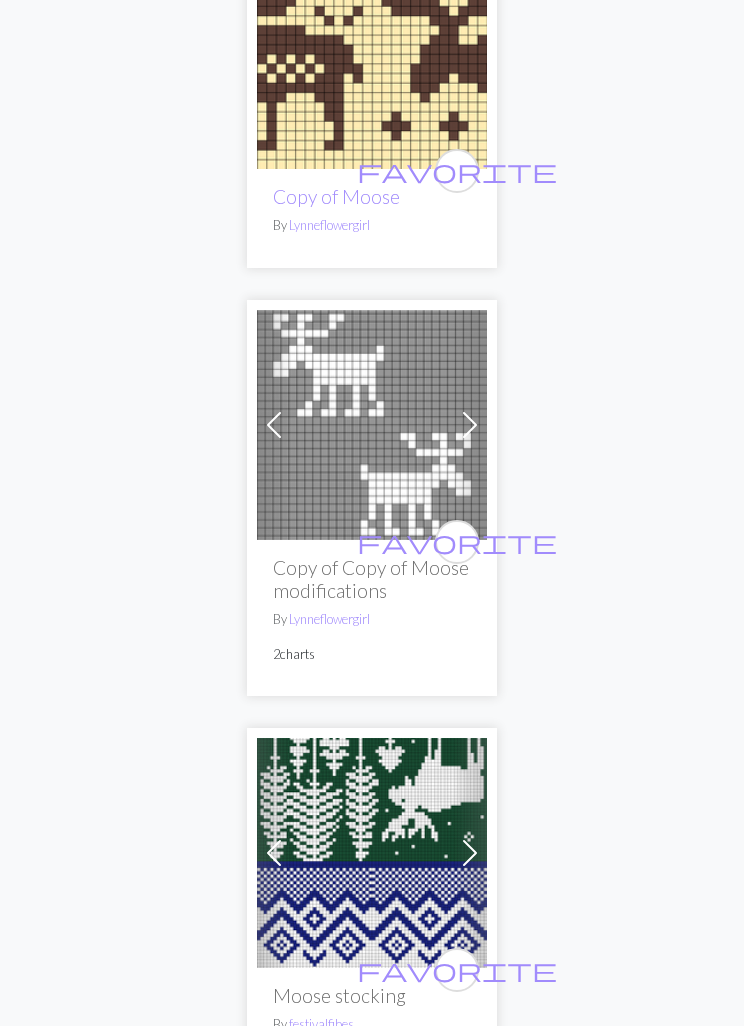 click at bounding box center [470, 425] 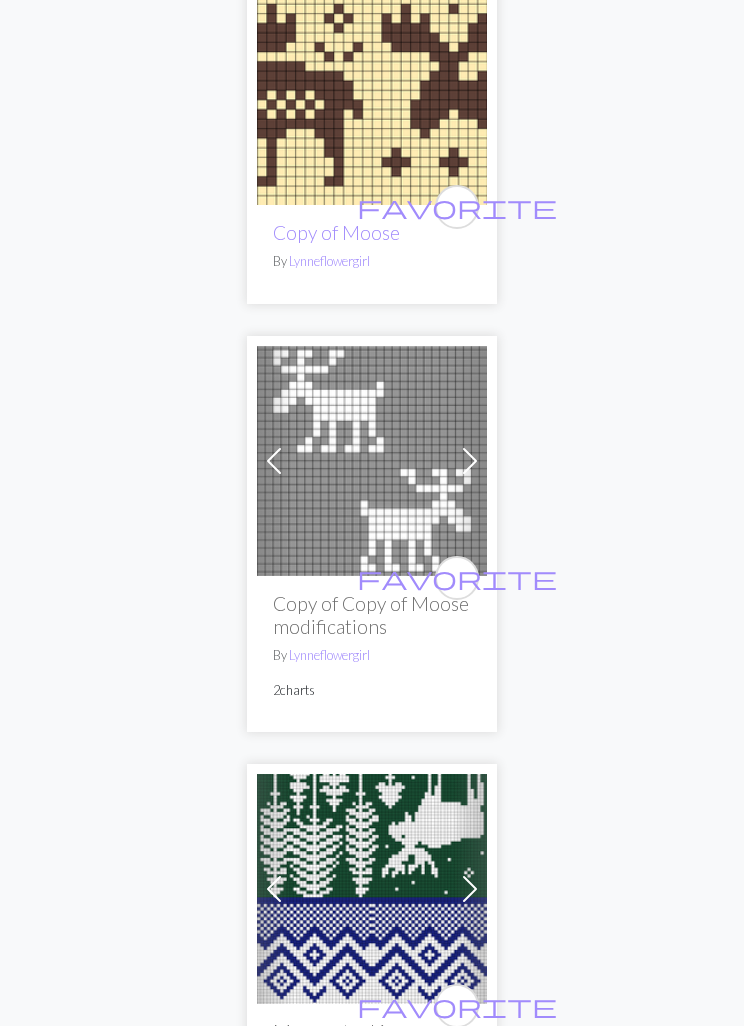 scroll, scrollTop: 7353, scrollLeft: 0, axis: vertical 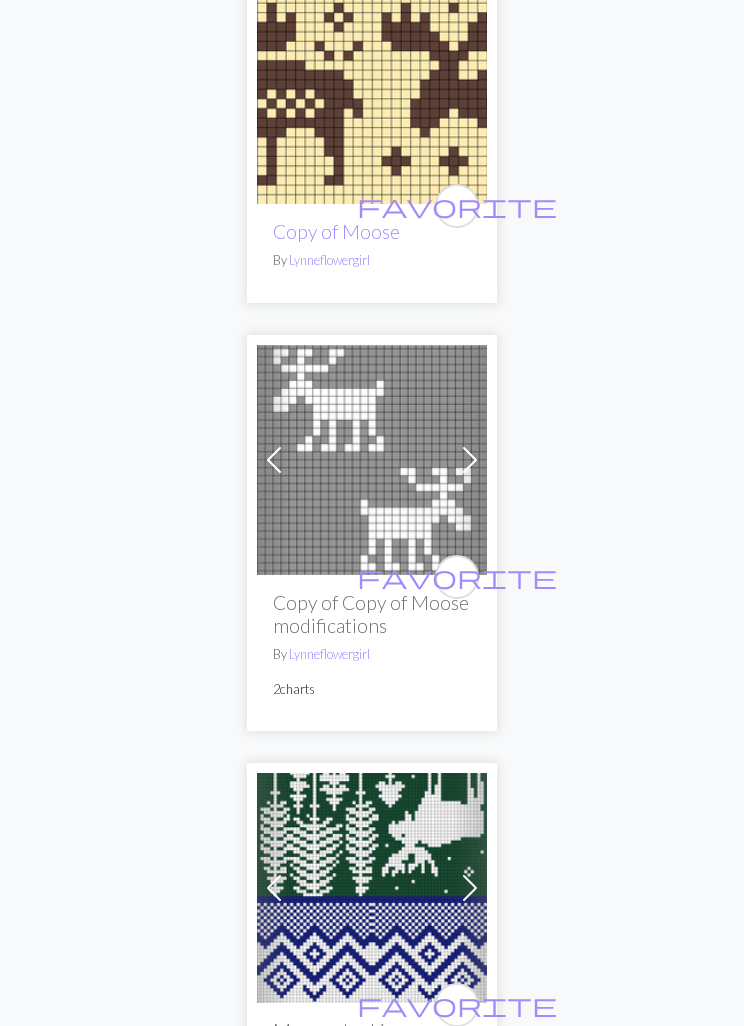 click on "Copy of Copy of Moose modifications" at bounding box center (372, 615) 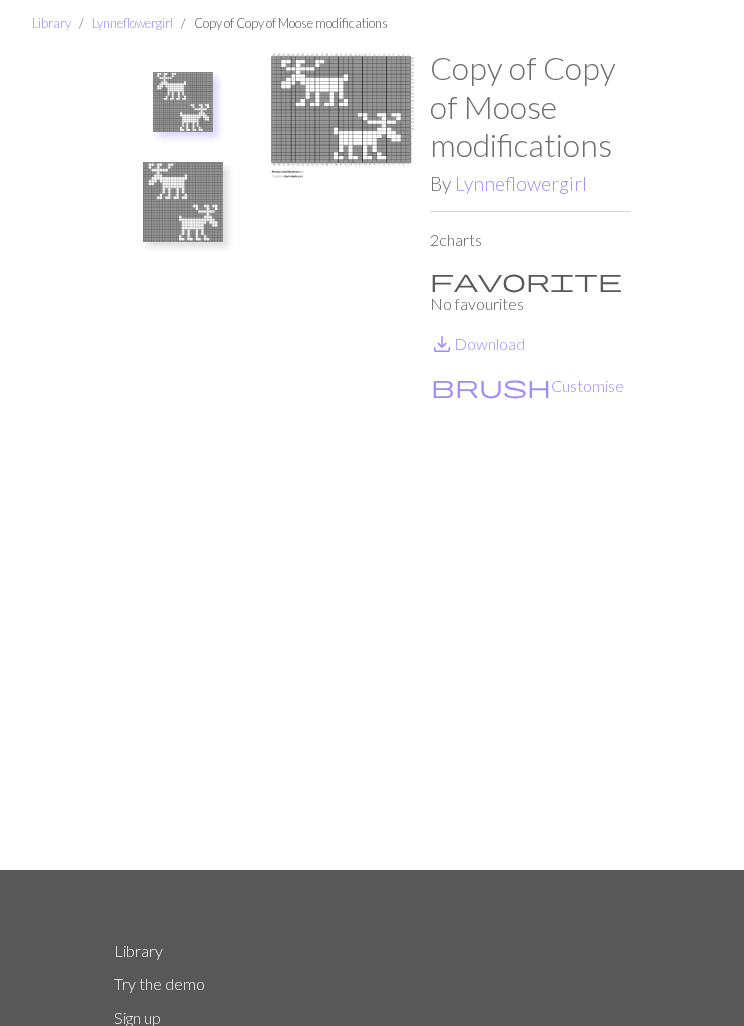 scroll, scrollTop: 64, scrollLeft: 0, axis: vertical 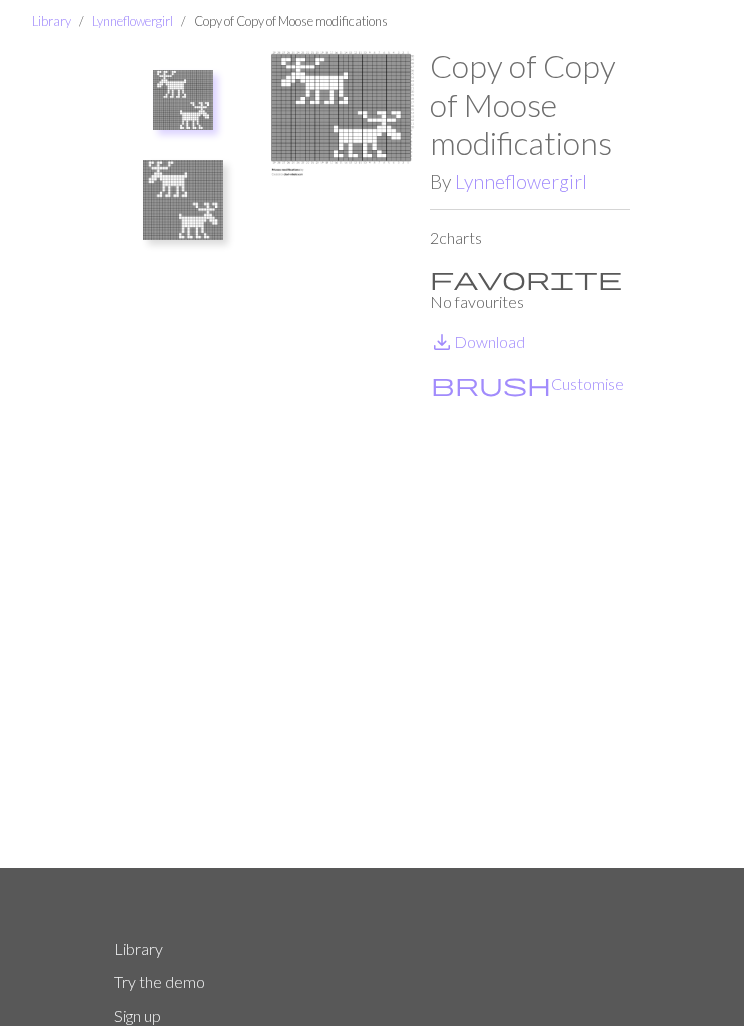 click on "save_alt  Download" at bounding box center [477, 341] 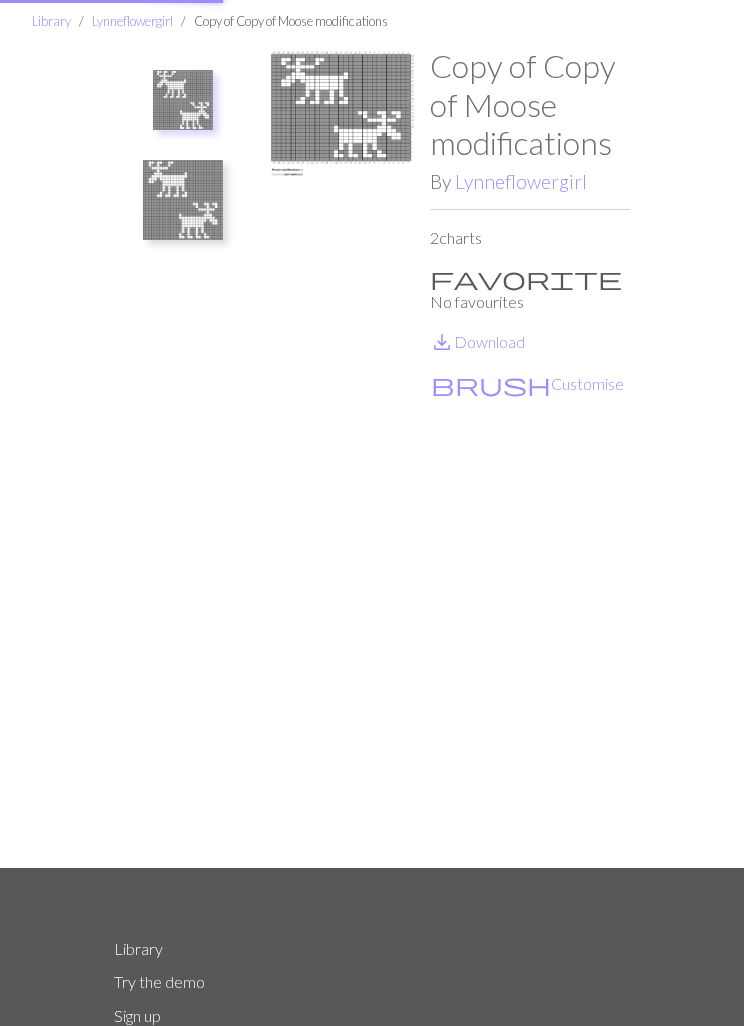 scroll, scrollTop: 0, scrollLeft: 0, axis: both 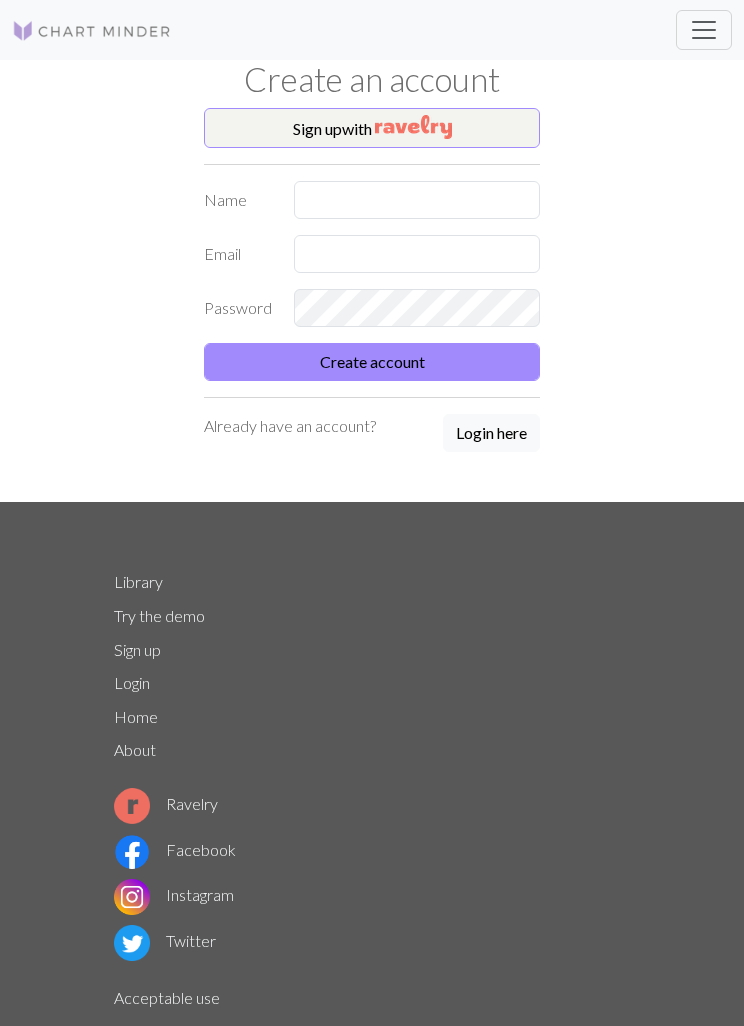 click on "Sign up  with" at bounding box center [372, 128] 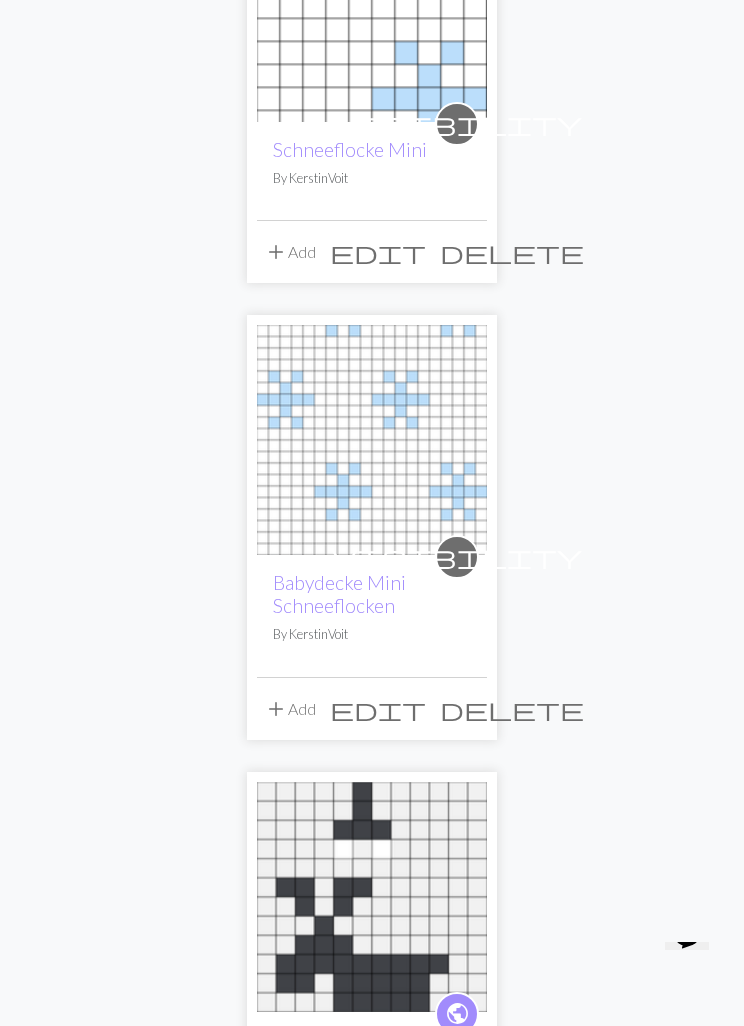 scroll, scrollTop: 0, scrollLeft: 0, axis: both 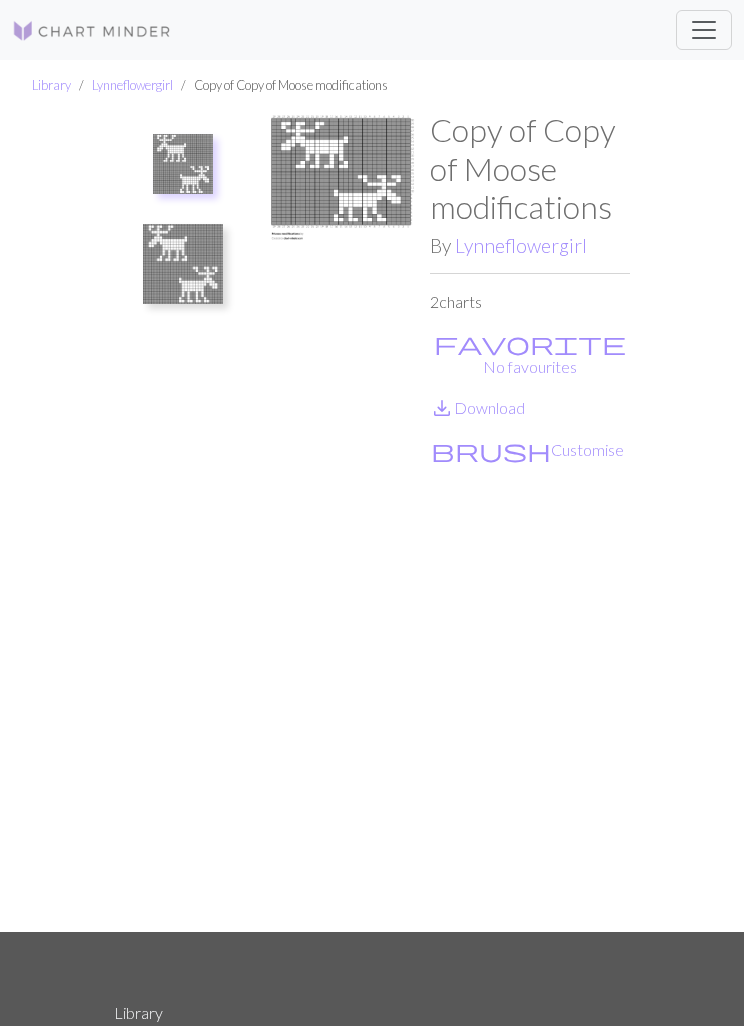 click on "brush Customise" at bounding box center [527, 450] 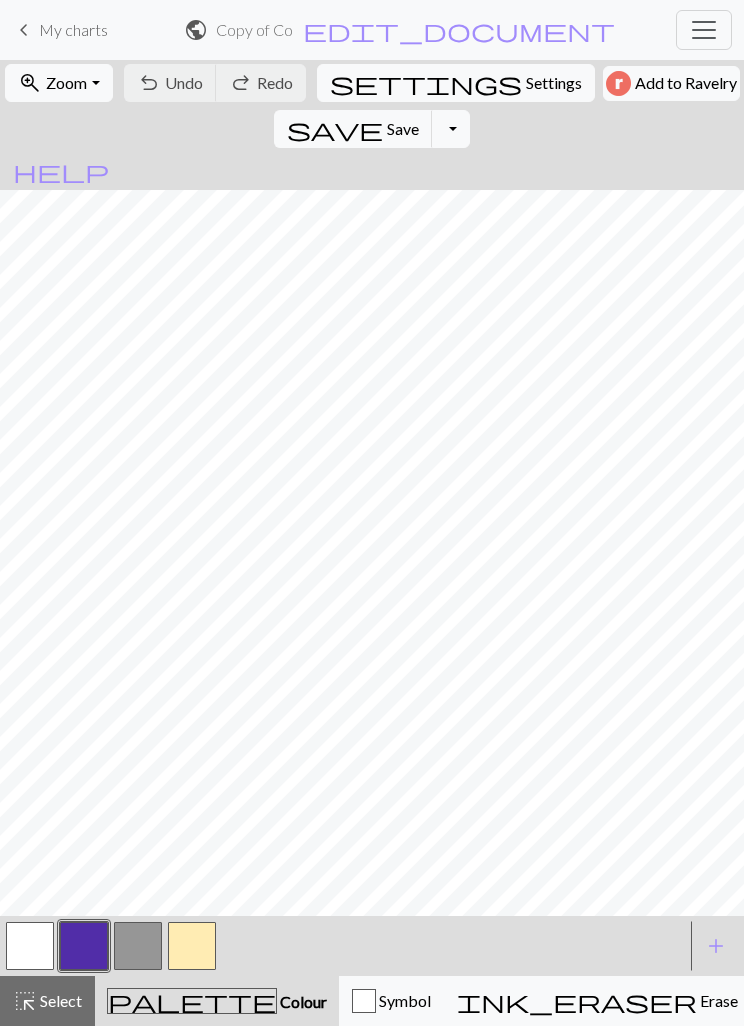 click on "Save" at bounding box center [403, 128] 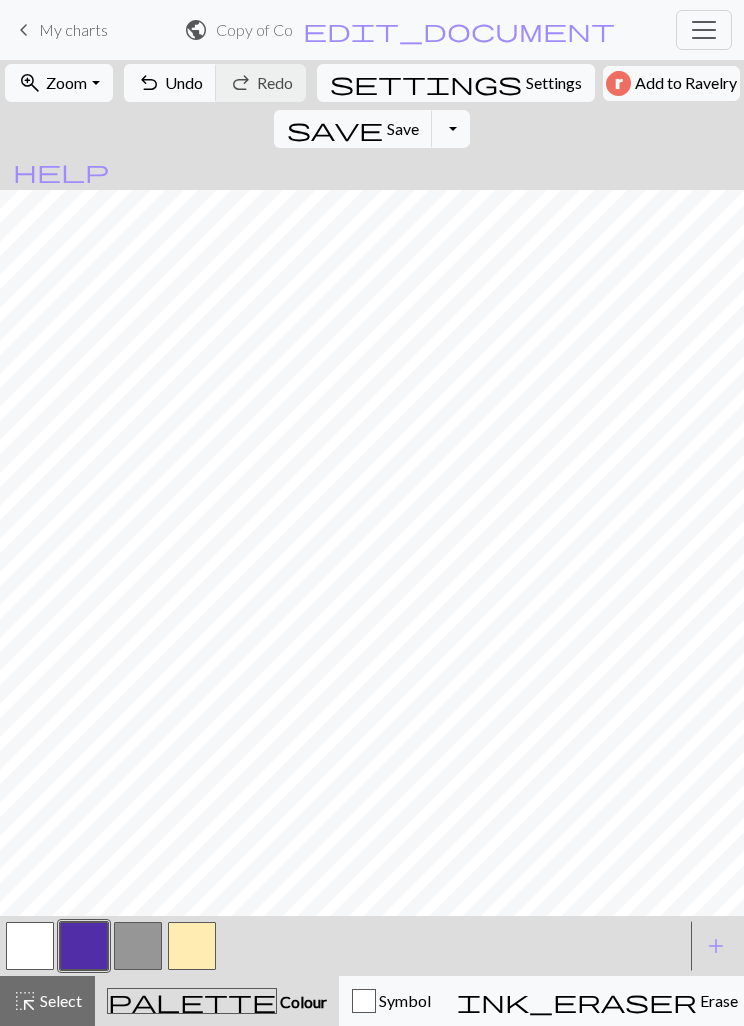 click on "undo Undo Undo" at bounding box center (170, 83) 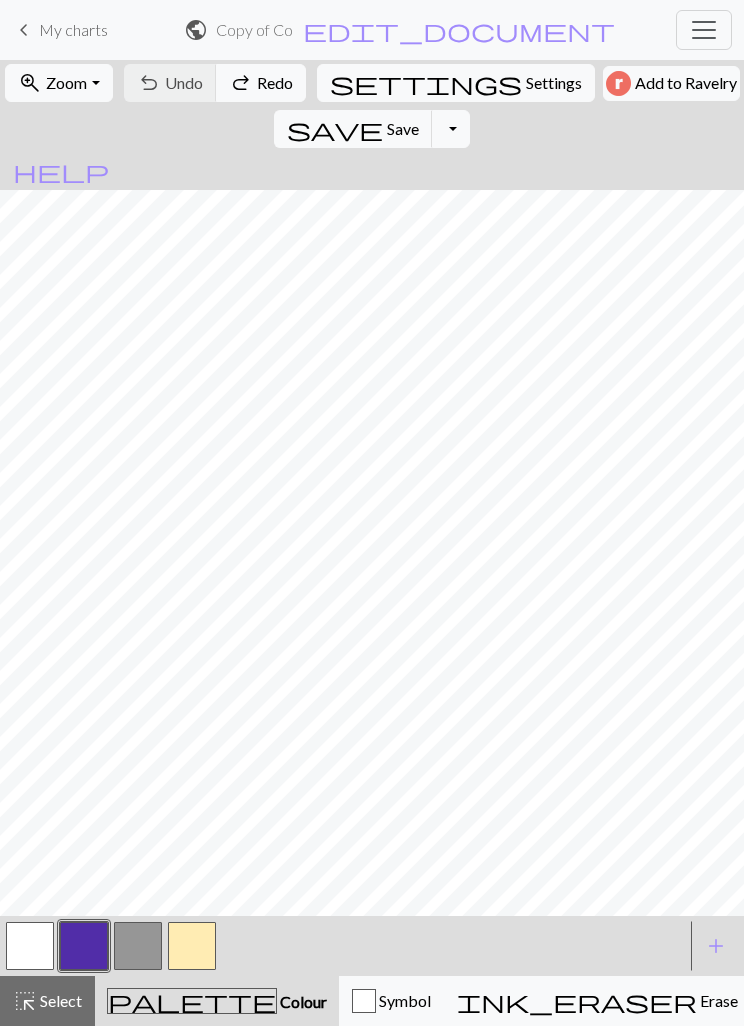 click on "highlight_alt   Select   Select" at bounding box center [47, 1001] 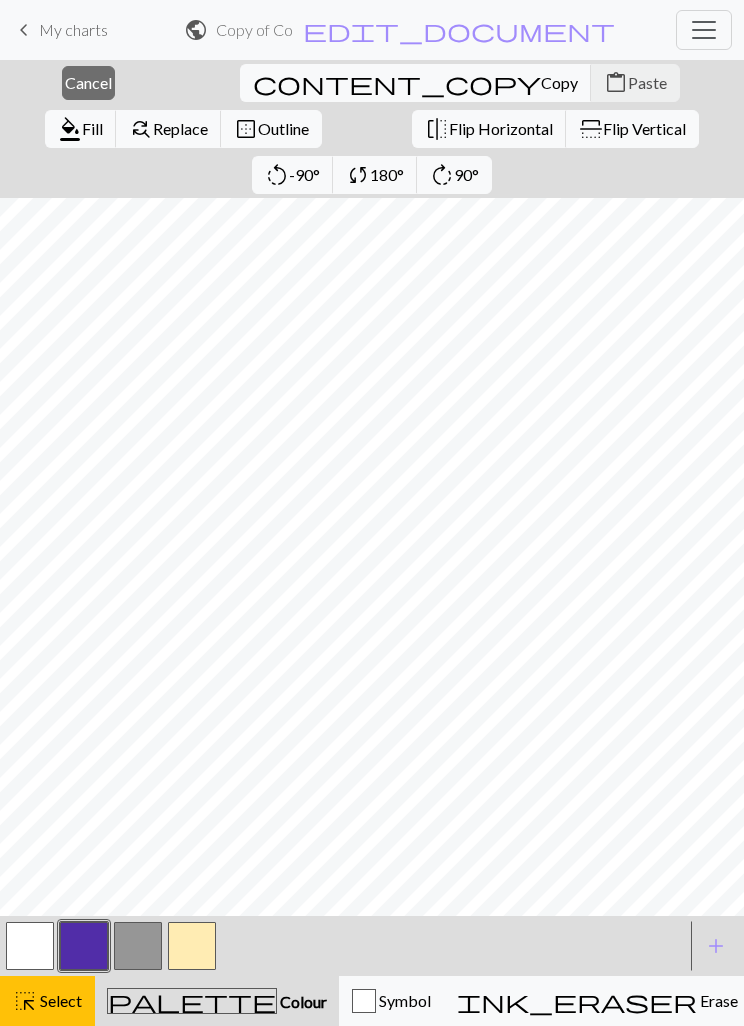 click on "Copy" at bounding box center [559, 82] 